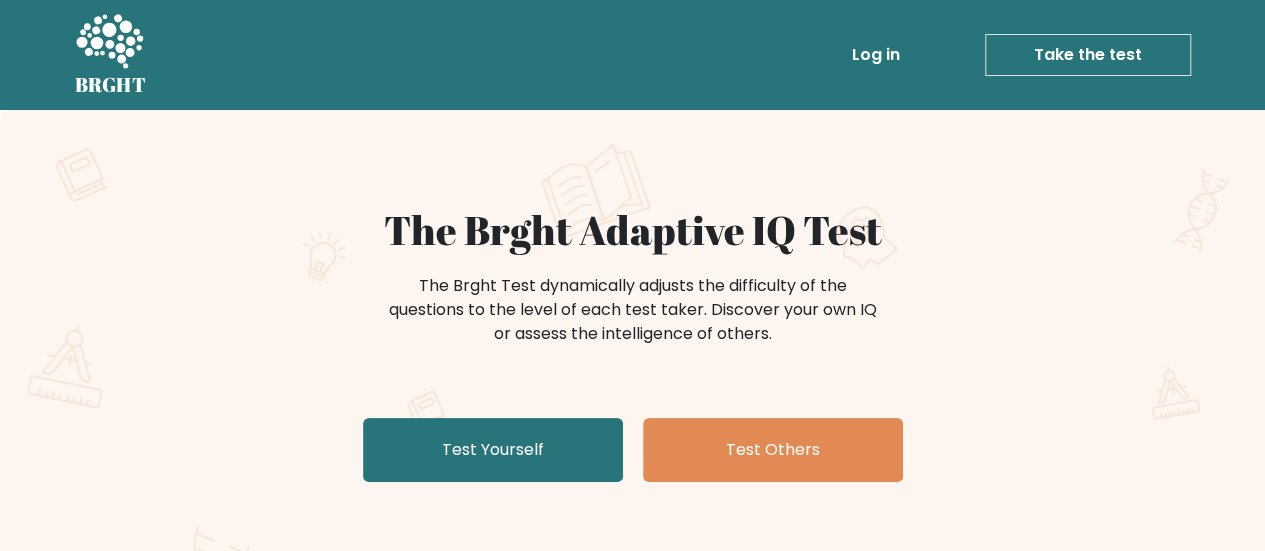 scroll, scrollTop: 300, scrollLeft: 0, axis: vertical 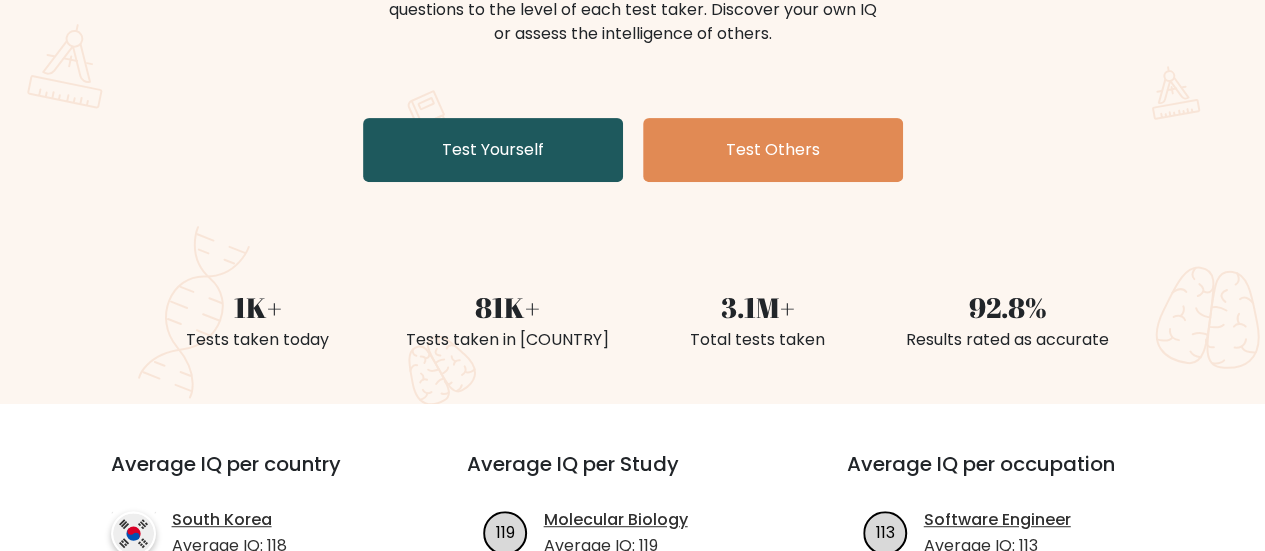 click on "Test Yourself" at bounding box center [493, 150] 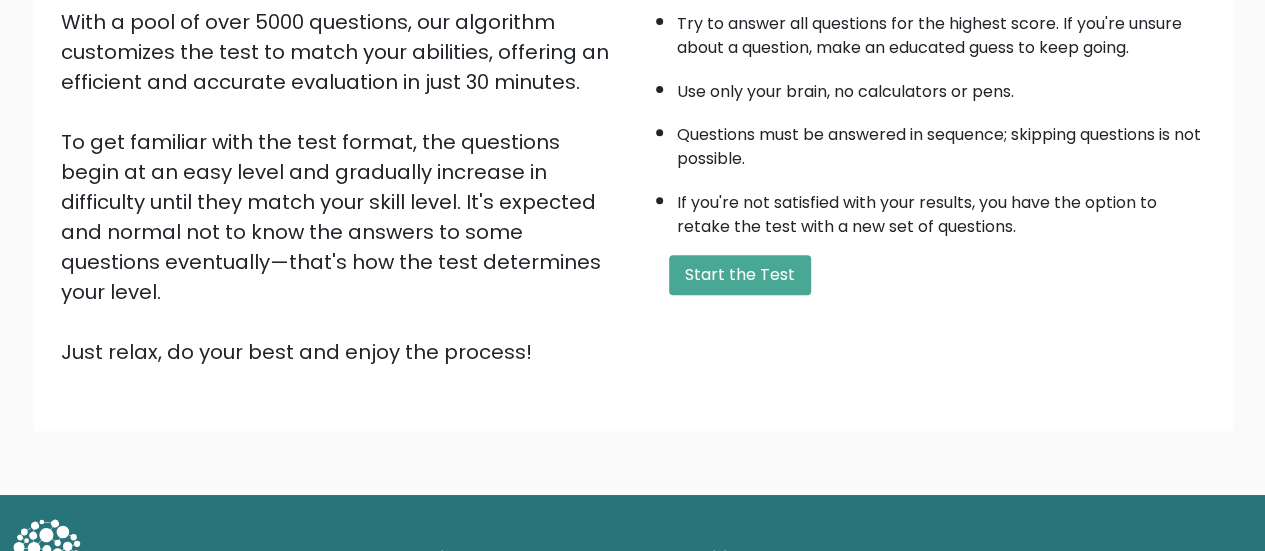 scroll, scrollTop: 364, scrollLeft: 0, axis: vertical 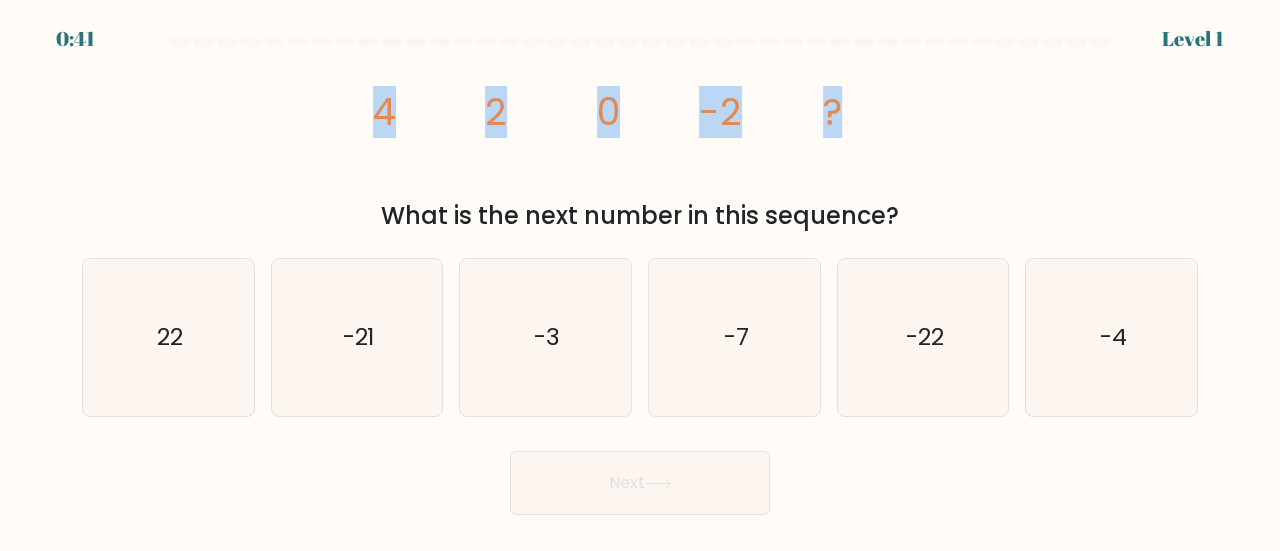drag, startPoint x: 362, startPoint y: 108, endPoint x: 880, endPoint y: 121, distance: 518.1631 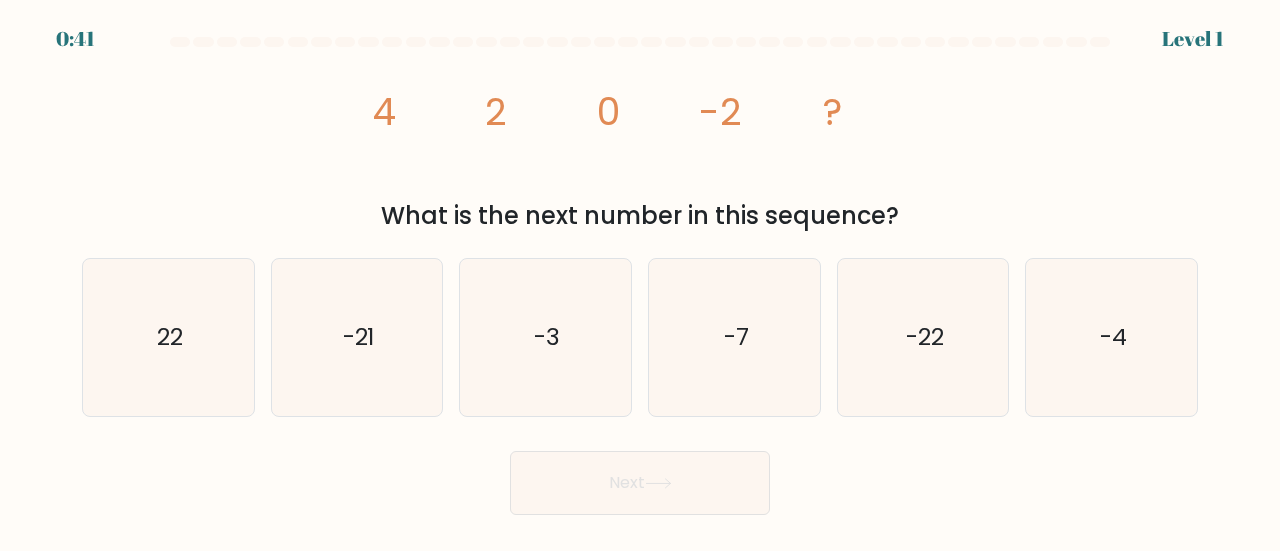 click on "What is the next number in this sequence?" at bounding box center (640, 216) 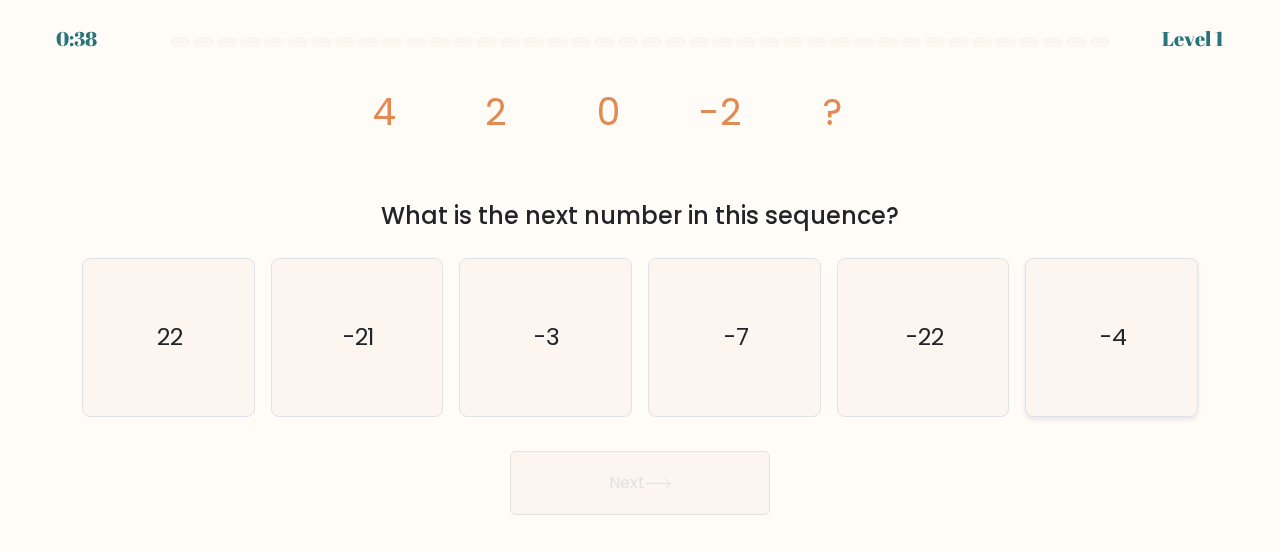 click on "-4" at bounding box center (1113, 336) 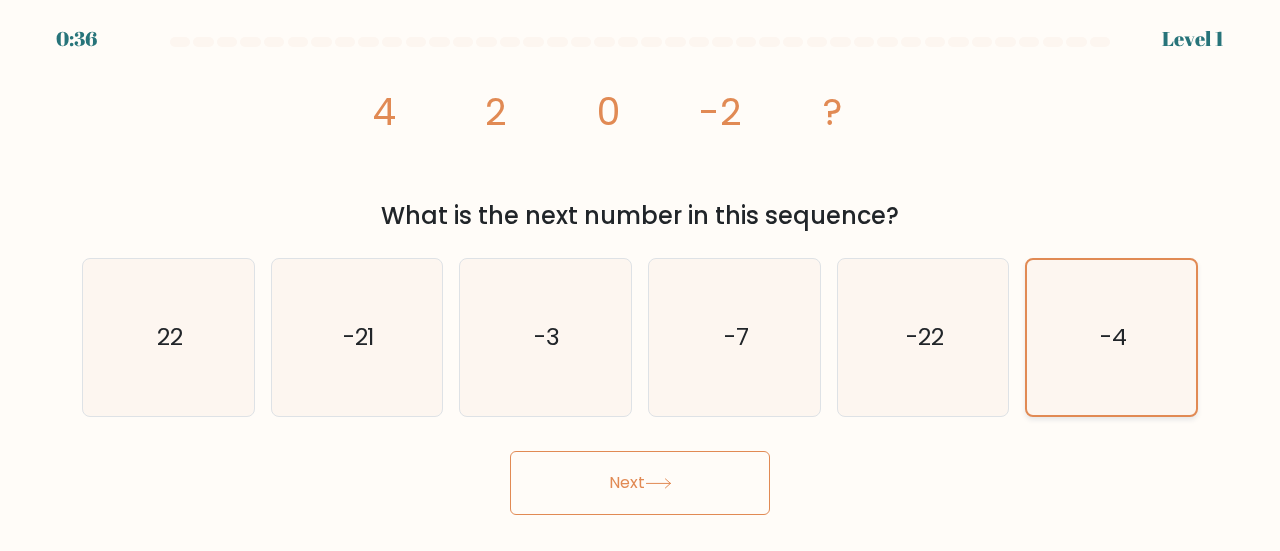 click on "-4" at bounding box center (1111, 337) 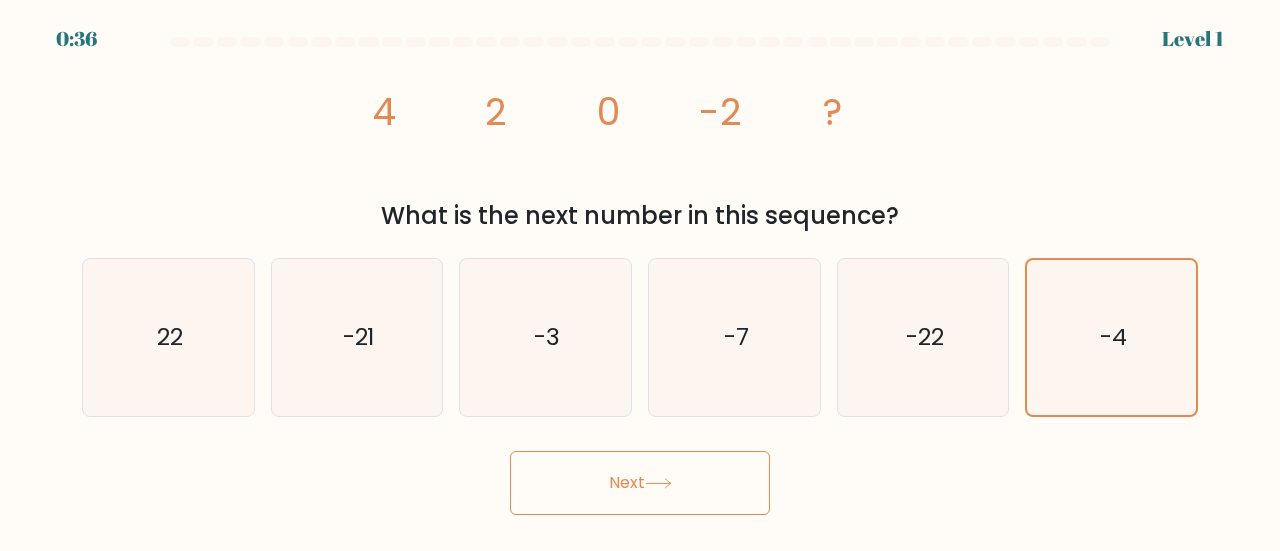 click on "Next" at bounding box center [640, 483] 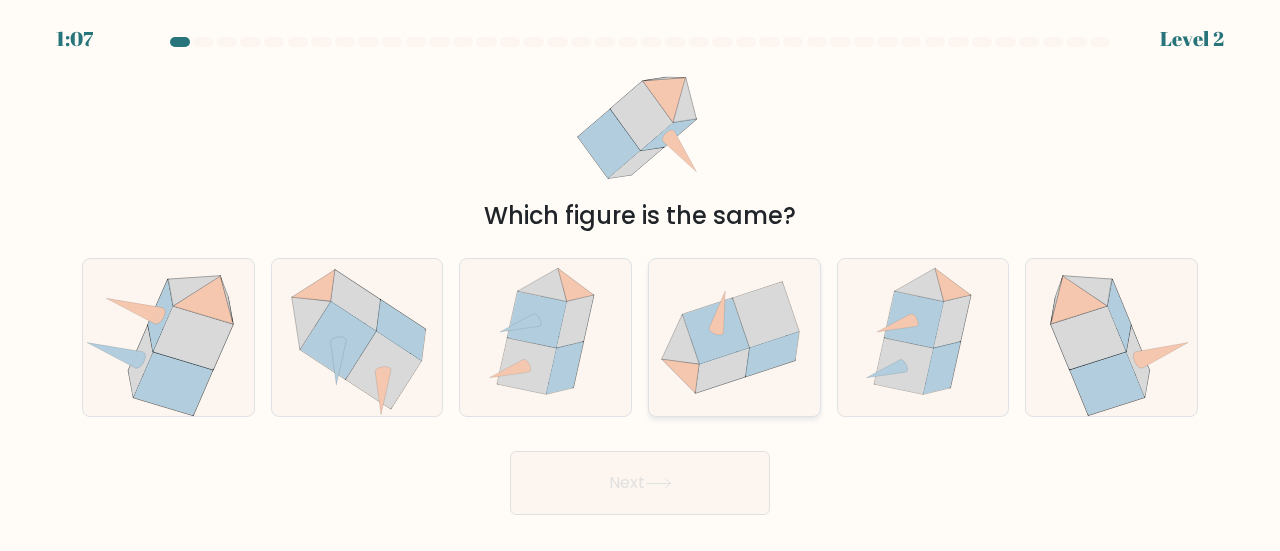 click at bounding box center (723, 370) 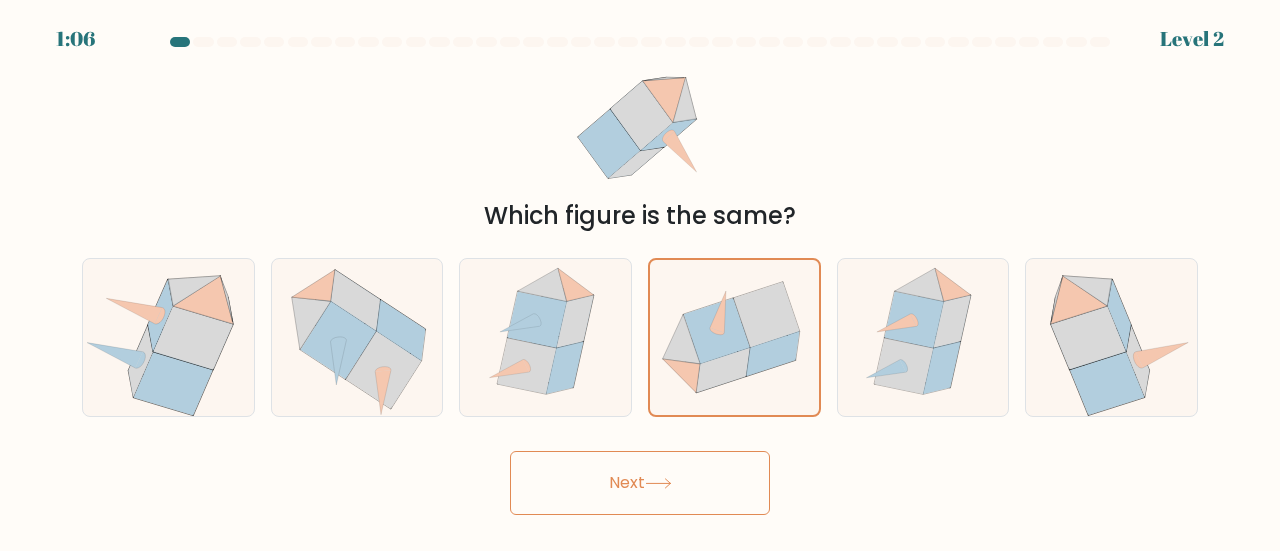 click on "Next" at bounding box center (640, 483) 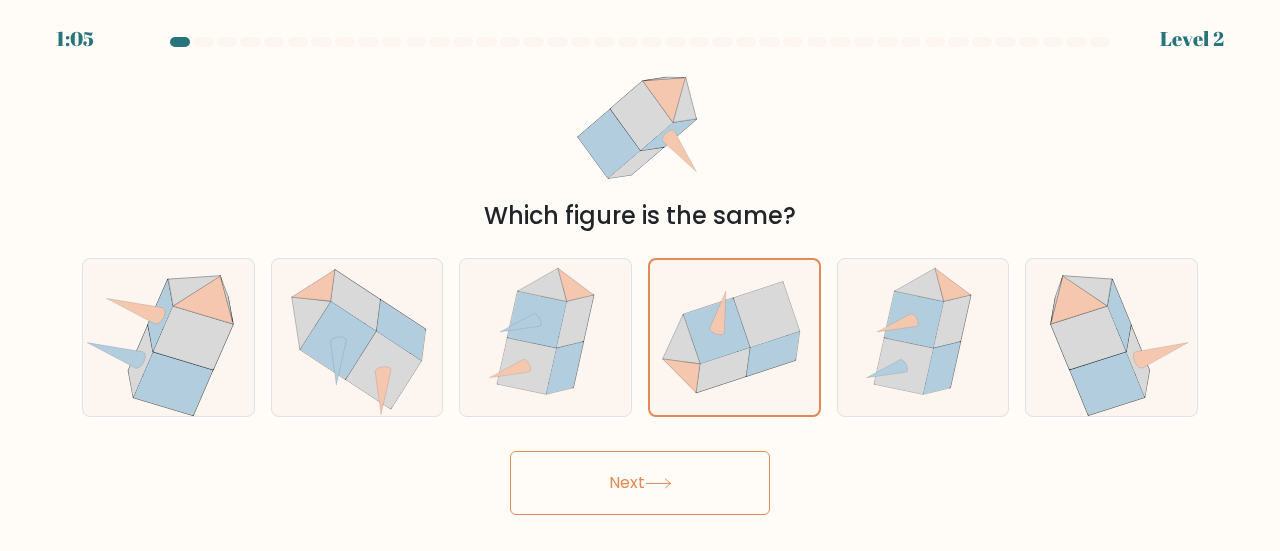 click on "Next" at bounding box center [640, 483] 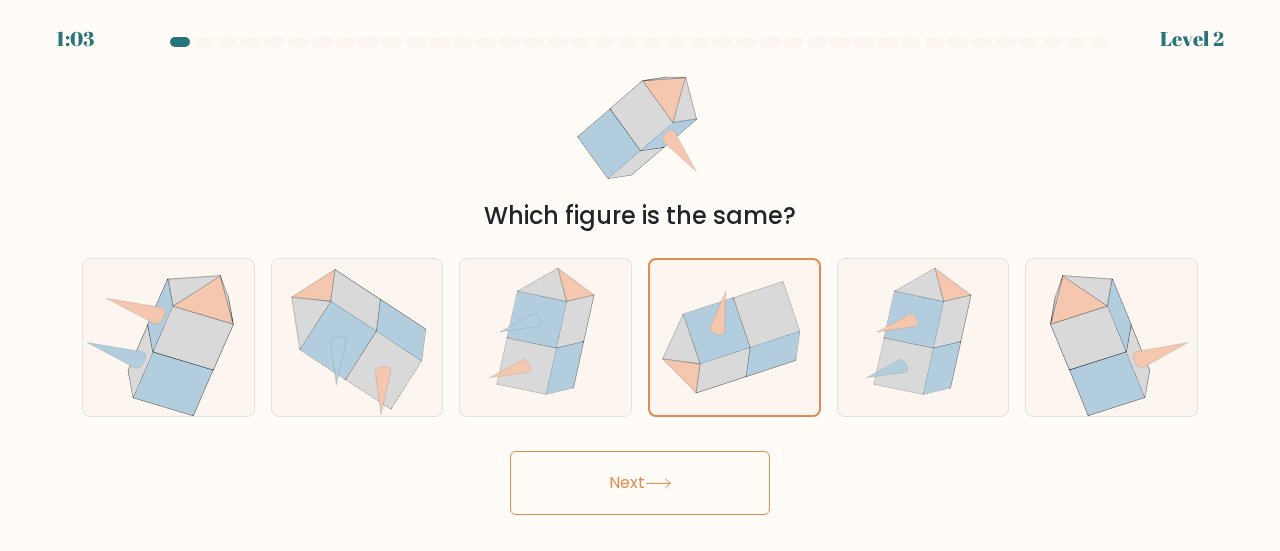 click on "Next" at bounding box center (640, 483) 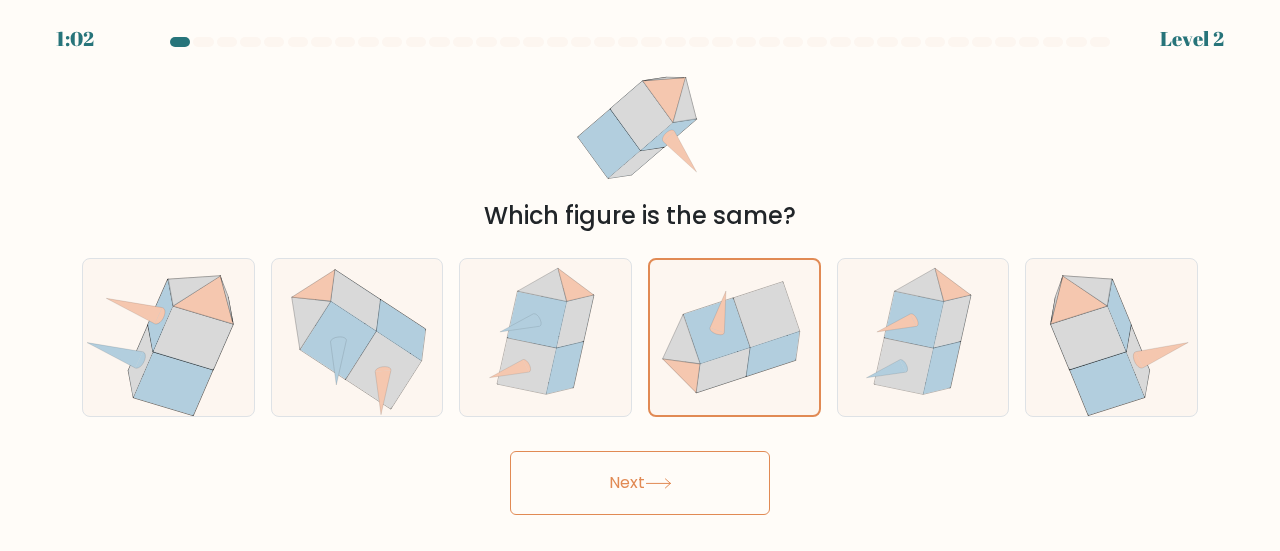 click on "Next" at bounding box center (640, 483) 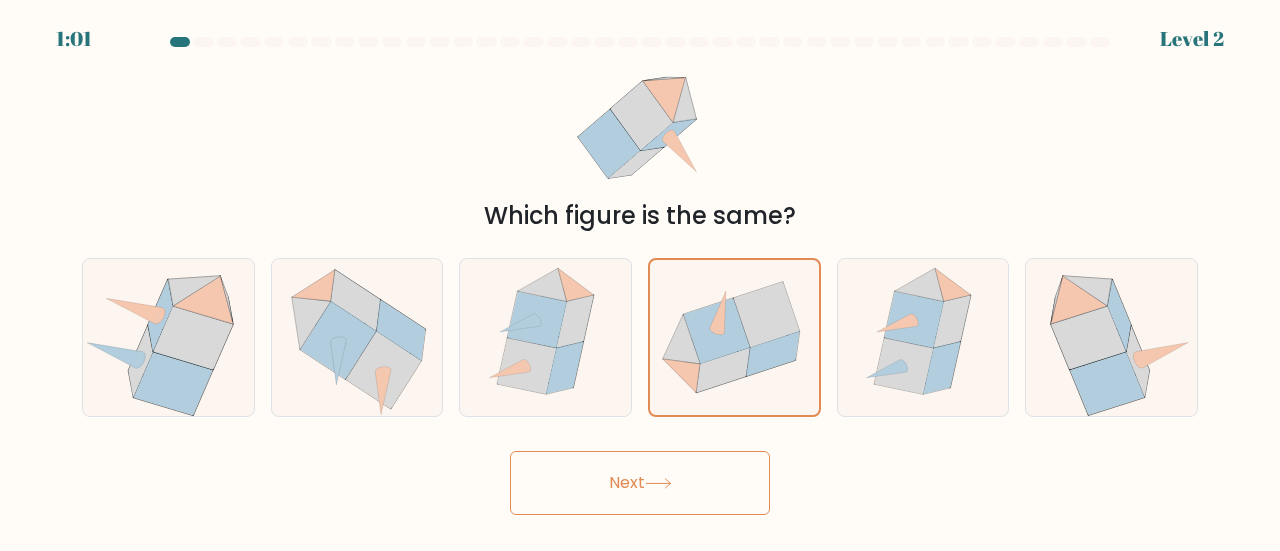click on "Next" at bounding box center (640, 483) 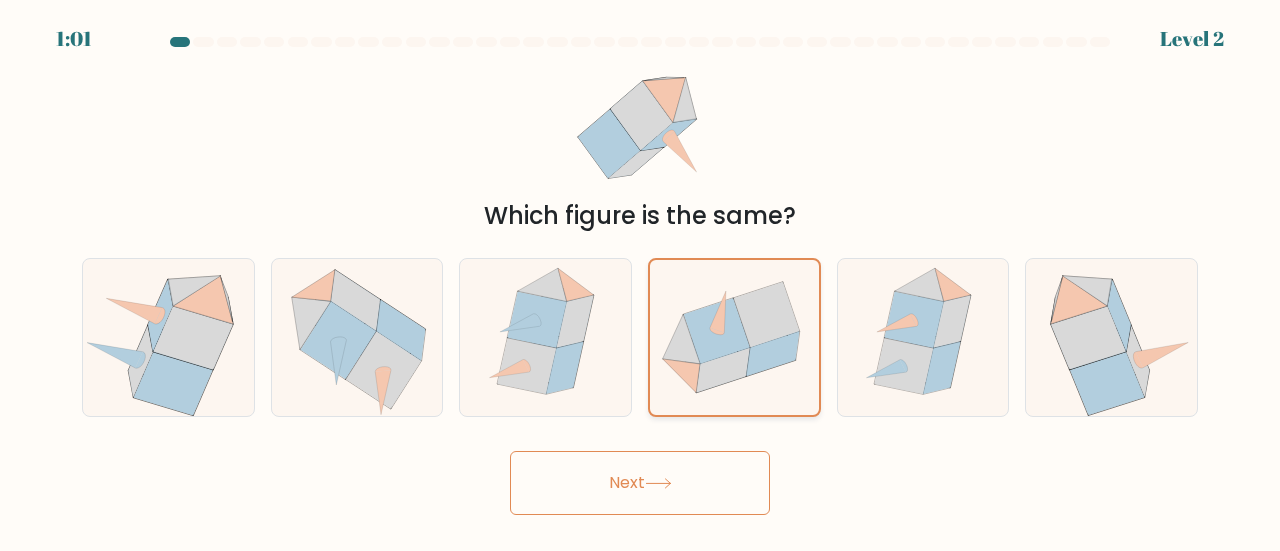 click at bounding box center (722, 370) 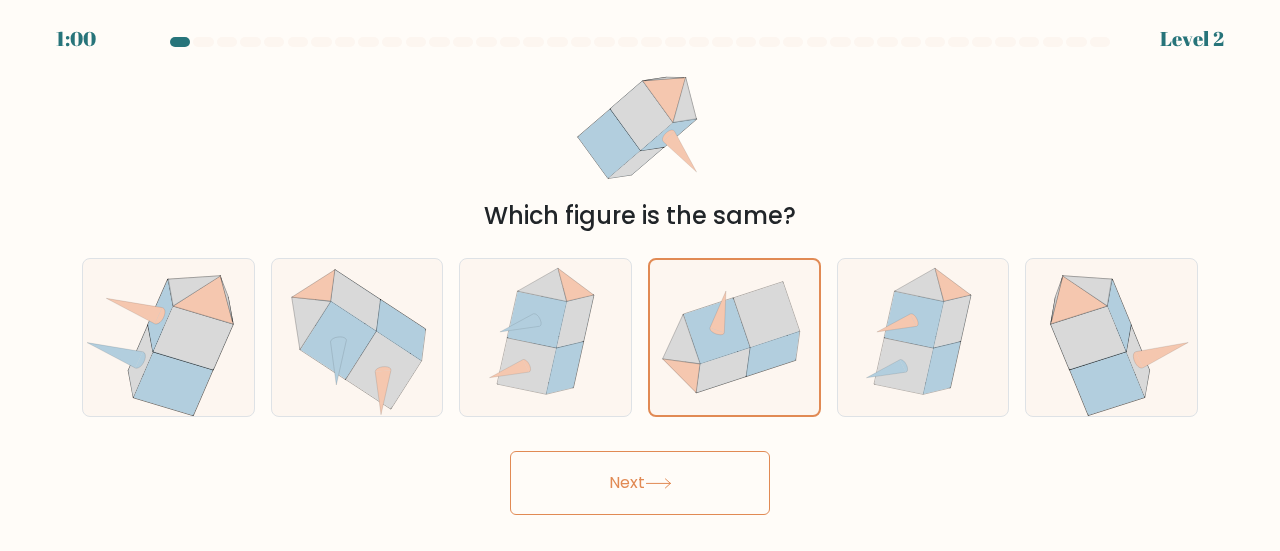 click on "Next" at bounding box center [640, 483] 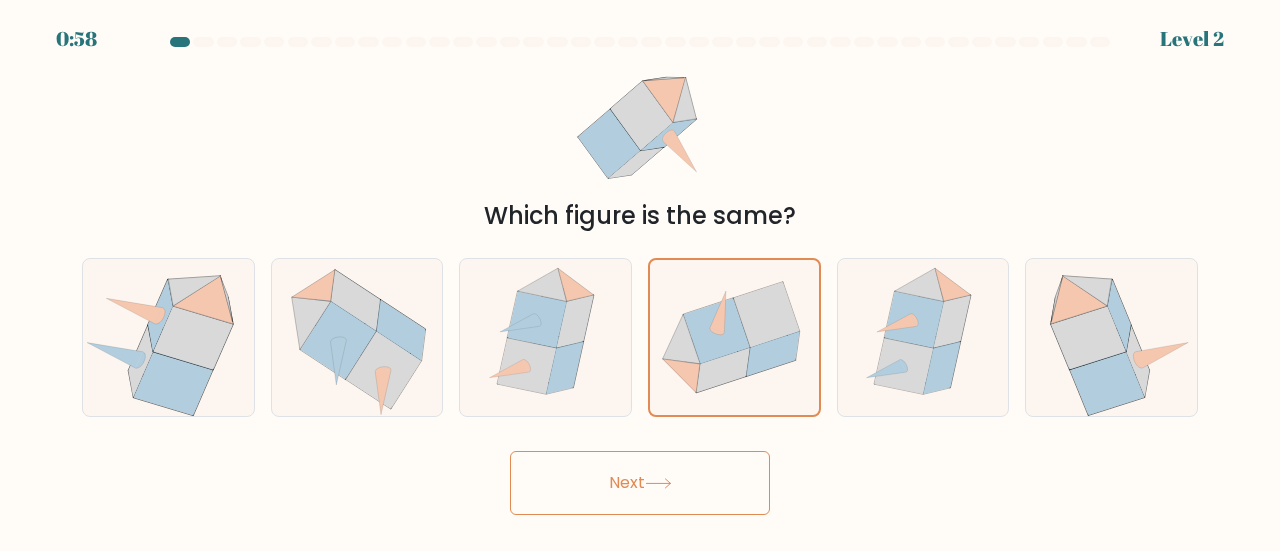 click on "Next" at bounding box center [640, 483] 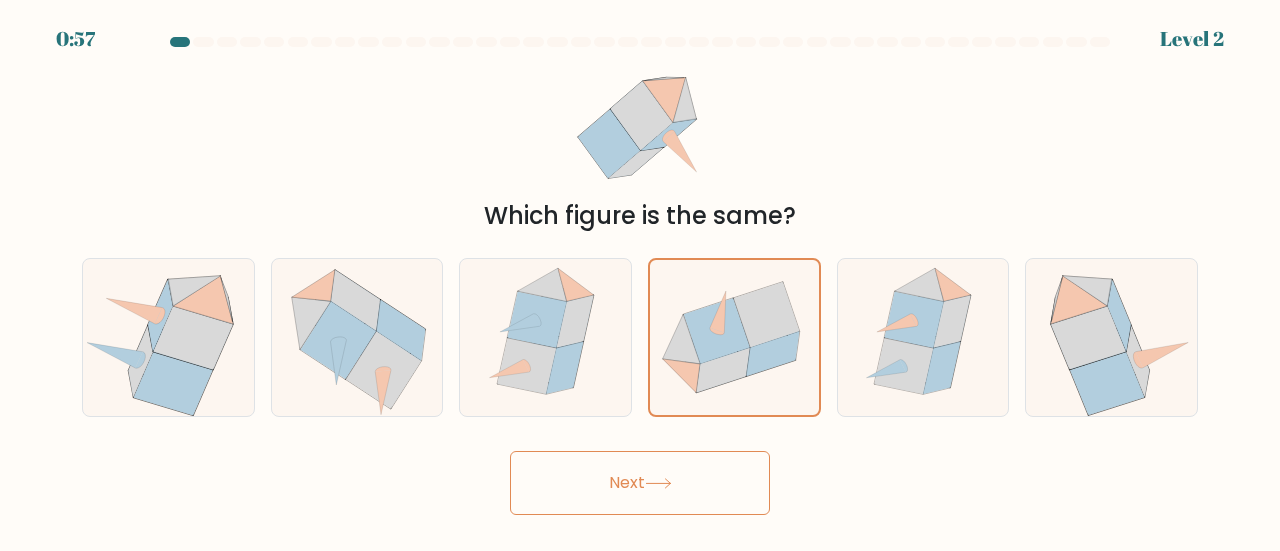 click on "Next" at bounding box center (640, 483) 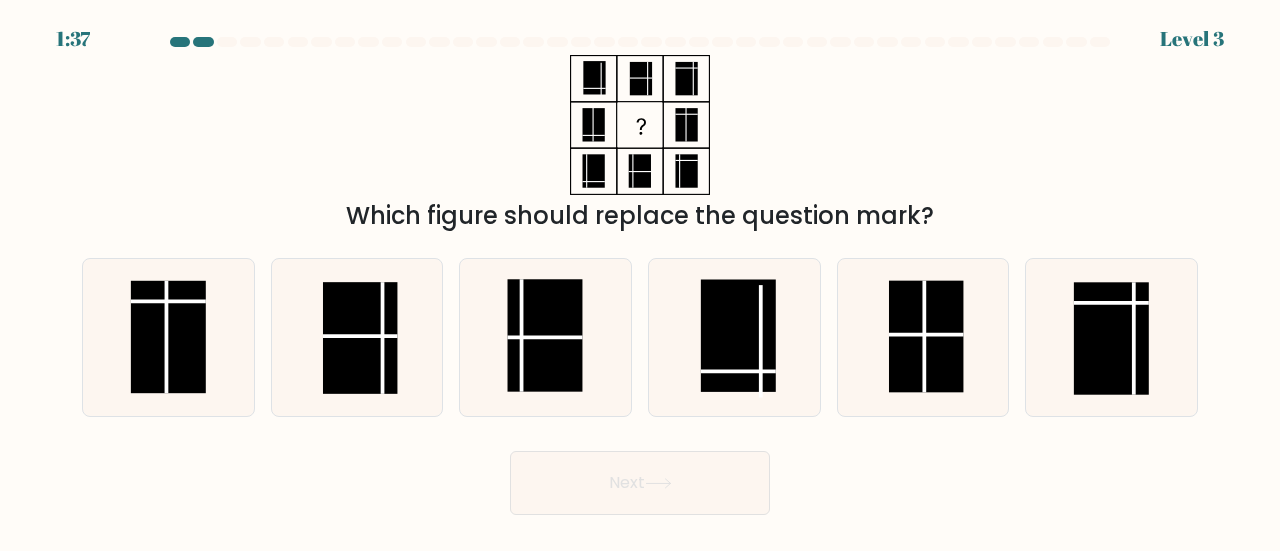 click at bounding box center (1100, 42) 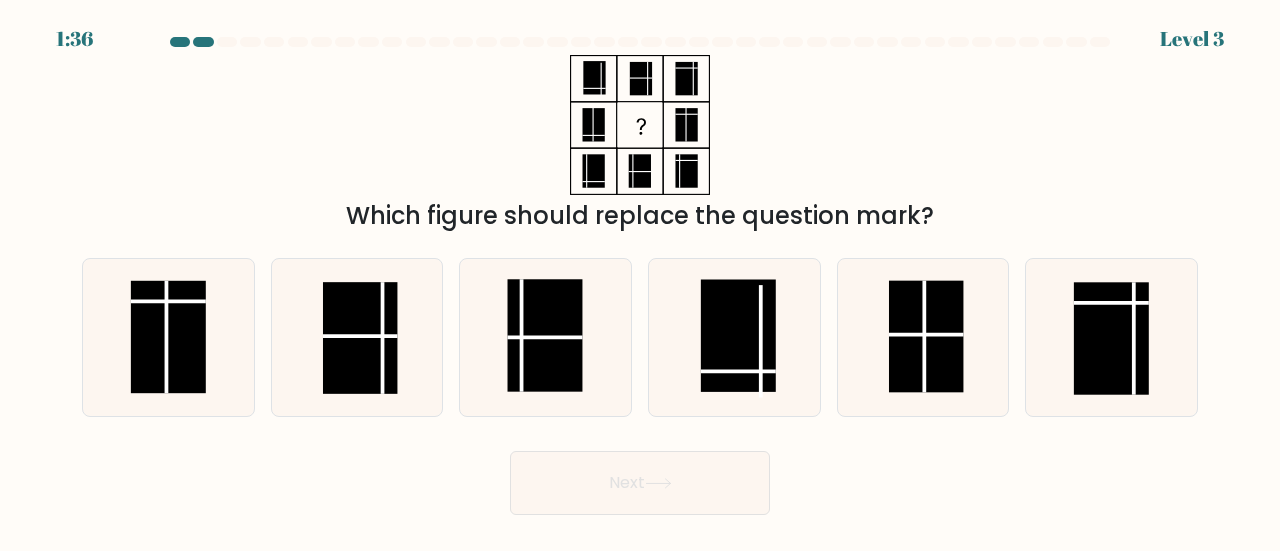 click at bounding box center (1100, 42) 